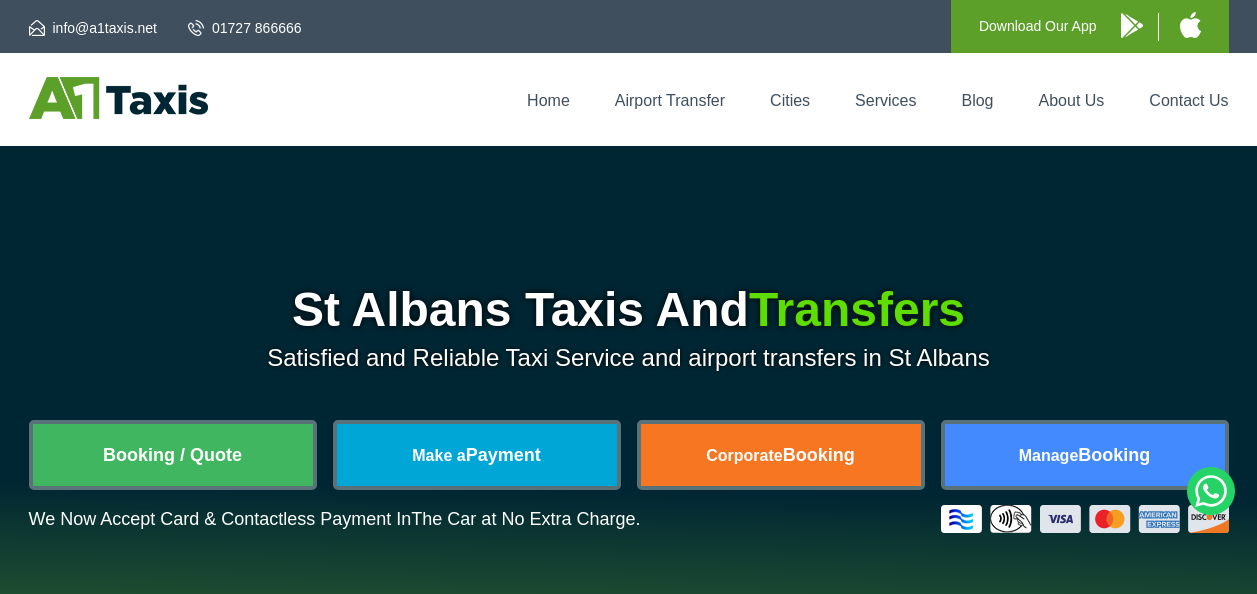 scroll, scrollTop: 0, scrollLeft: 0, axis: both 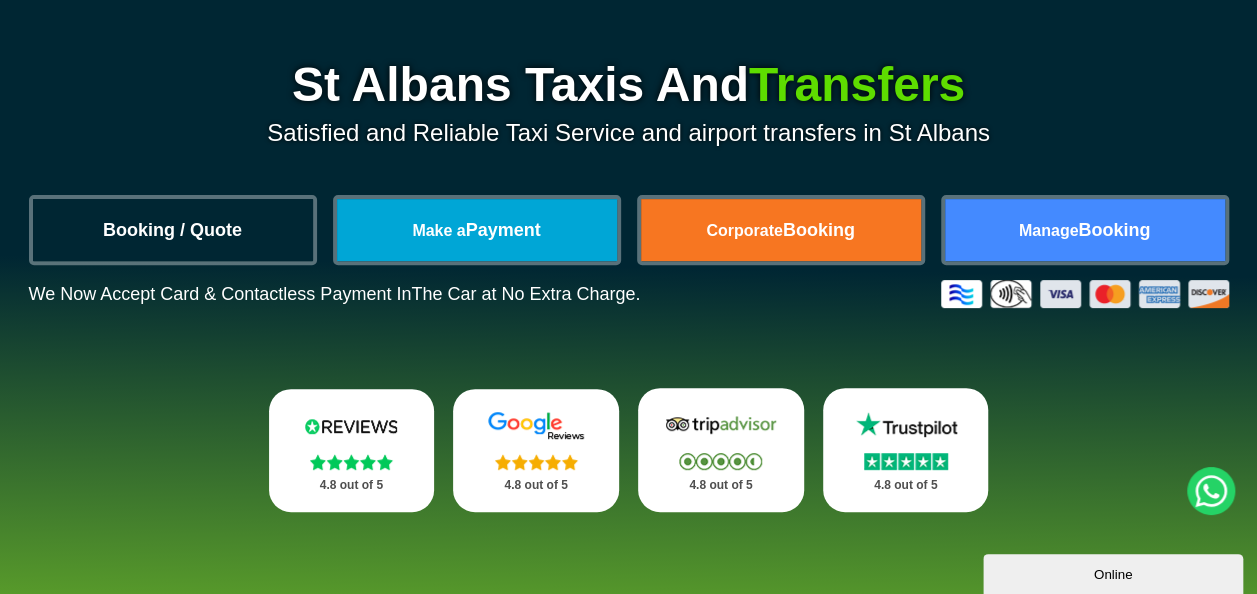 click on "Booking / Quote" at bounding box center [173, 230] 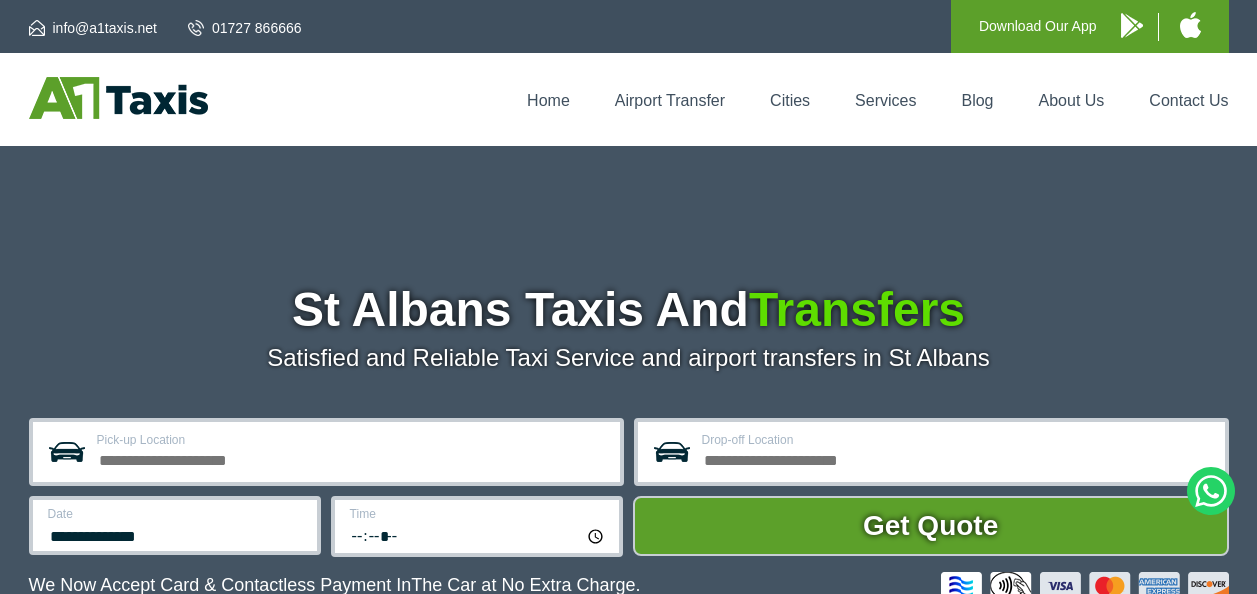 scroll, scrollTop: 0, scrollLeft: 0, axis: both 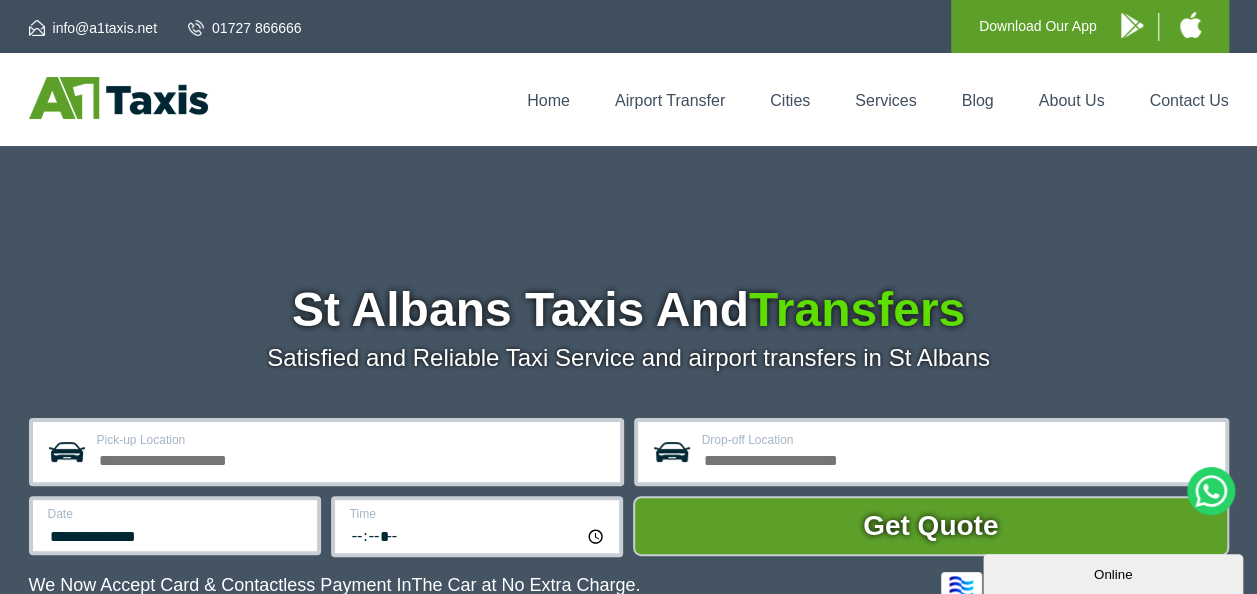 click on "Pick-up Location" at bounding box center (352, 458) 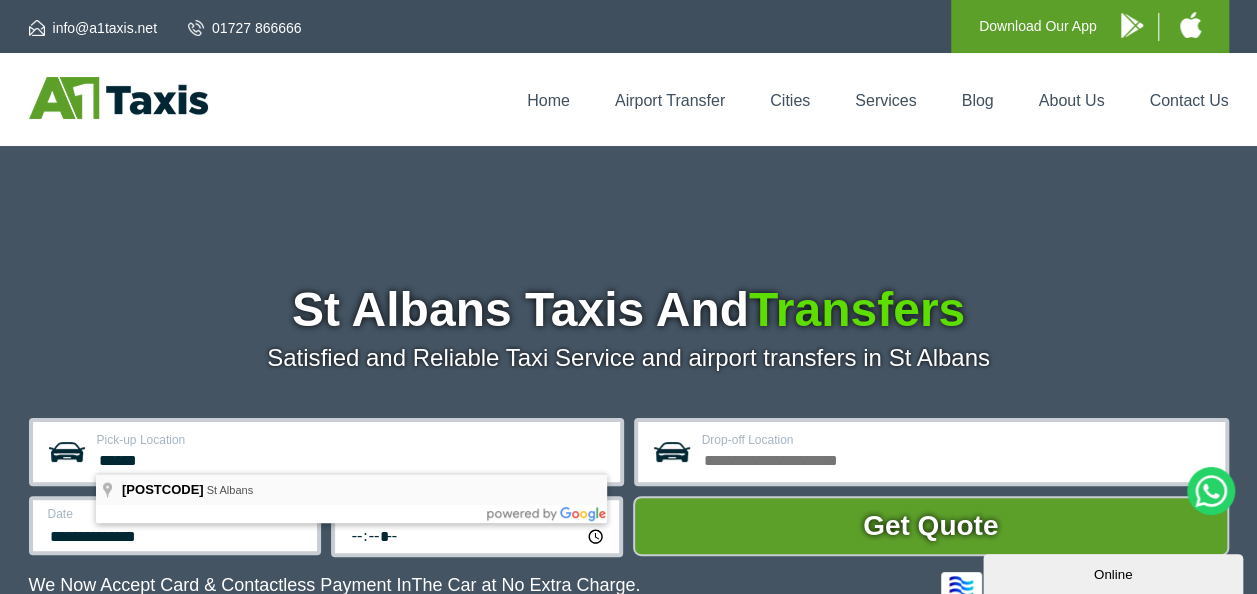type on "**********" 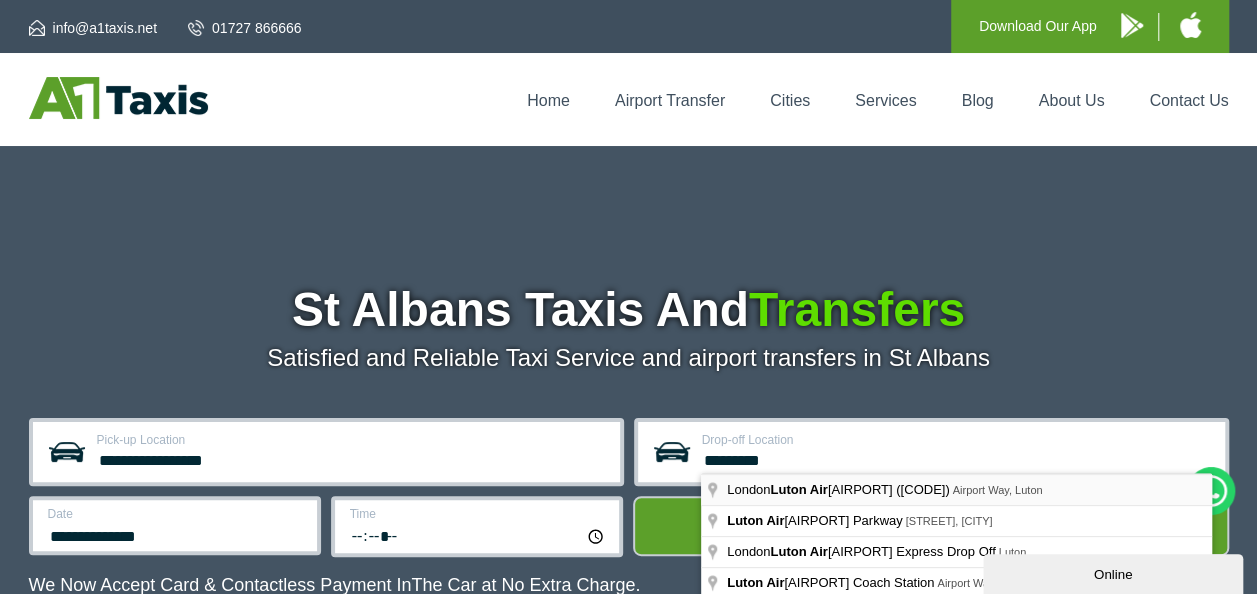 type on "**********" 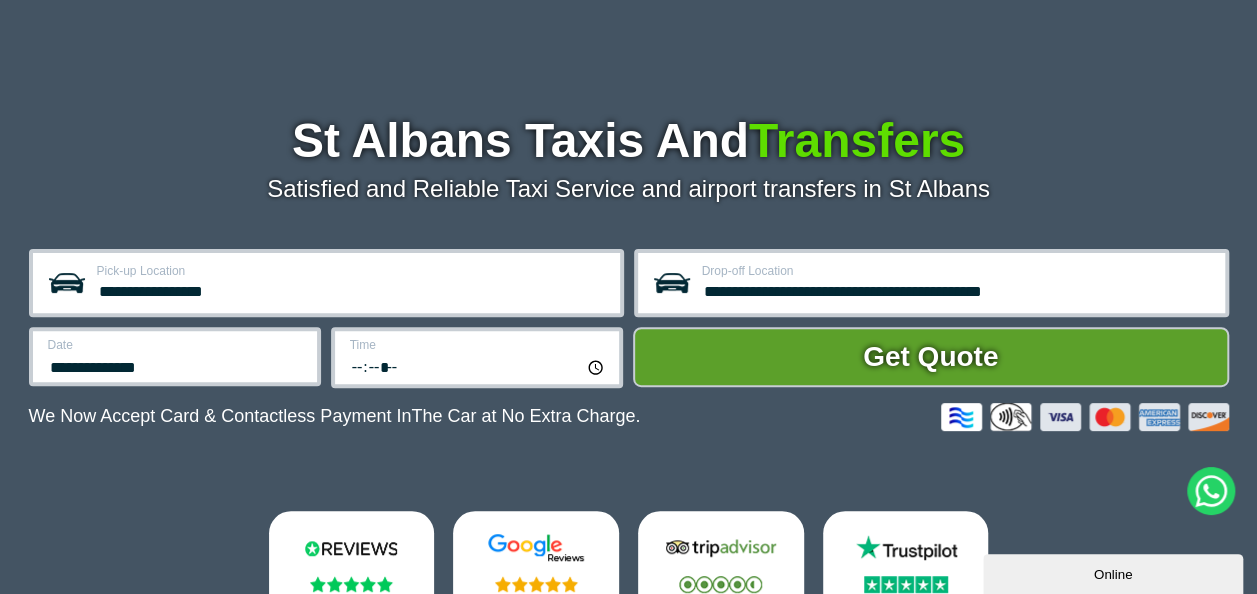 scroll, scrollTop: 173, scrollLeft: 0, axis: vertical 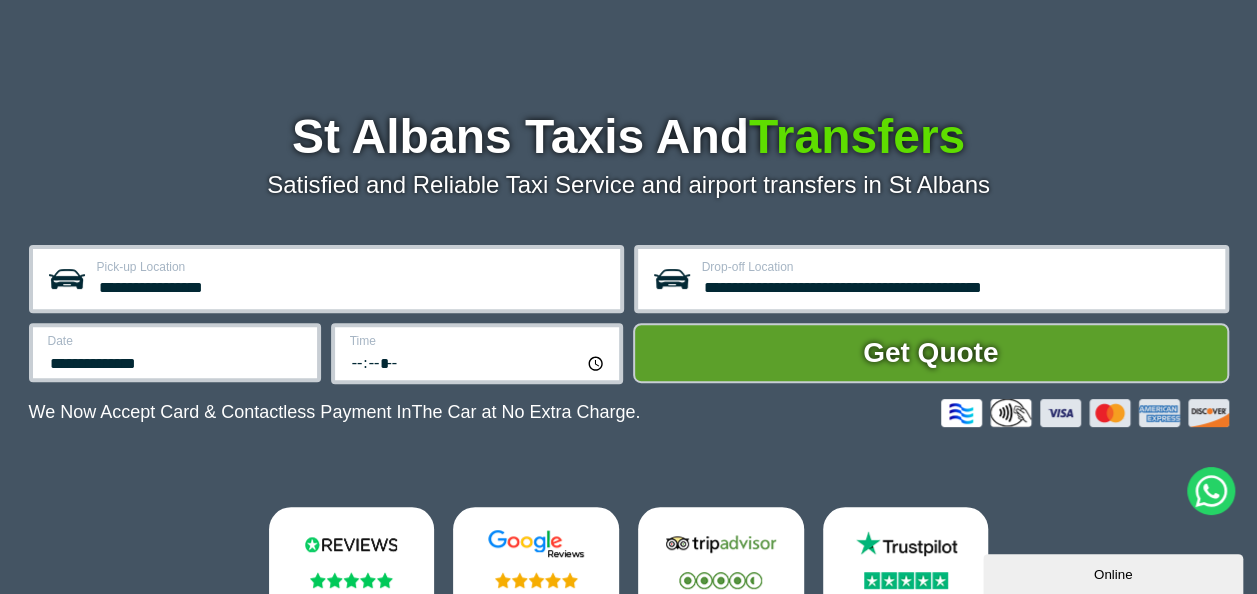 click on "Date" at bounding box center (176, 341) 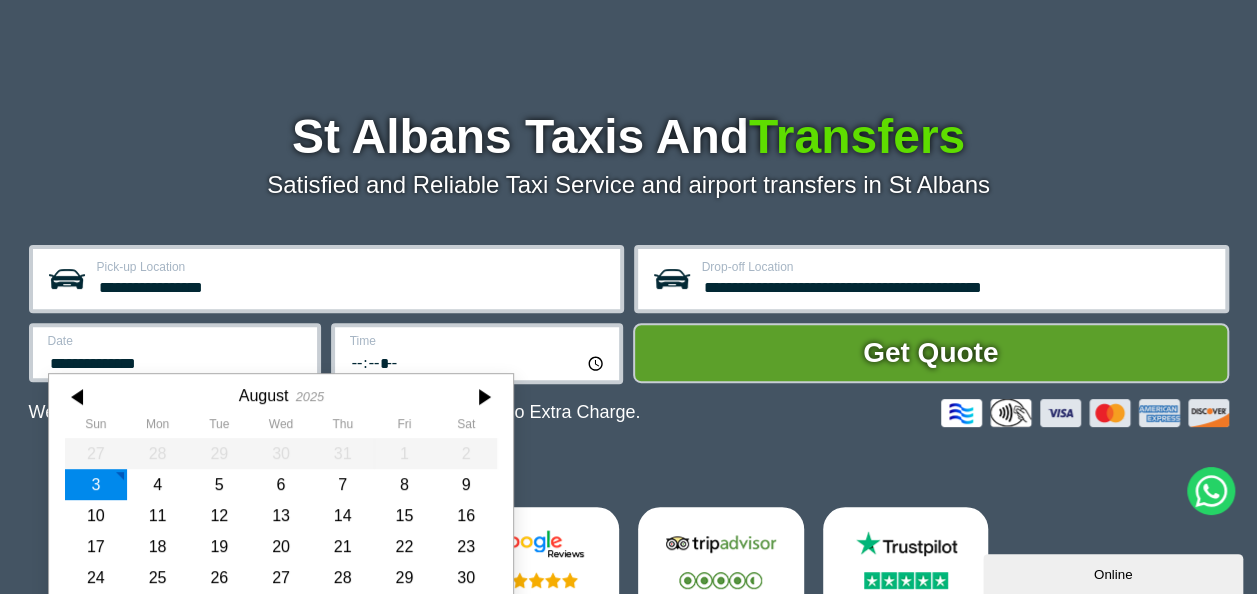 scroll, scrollTop: 236, scrollLeft: 0, axis: vertical 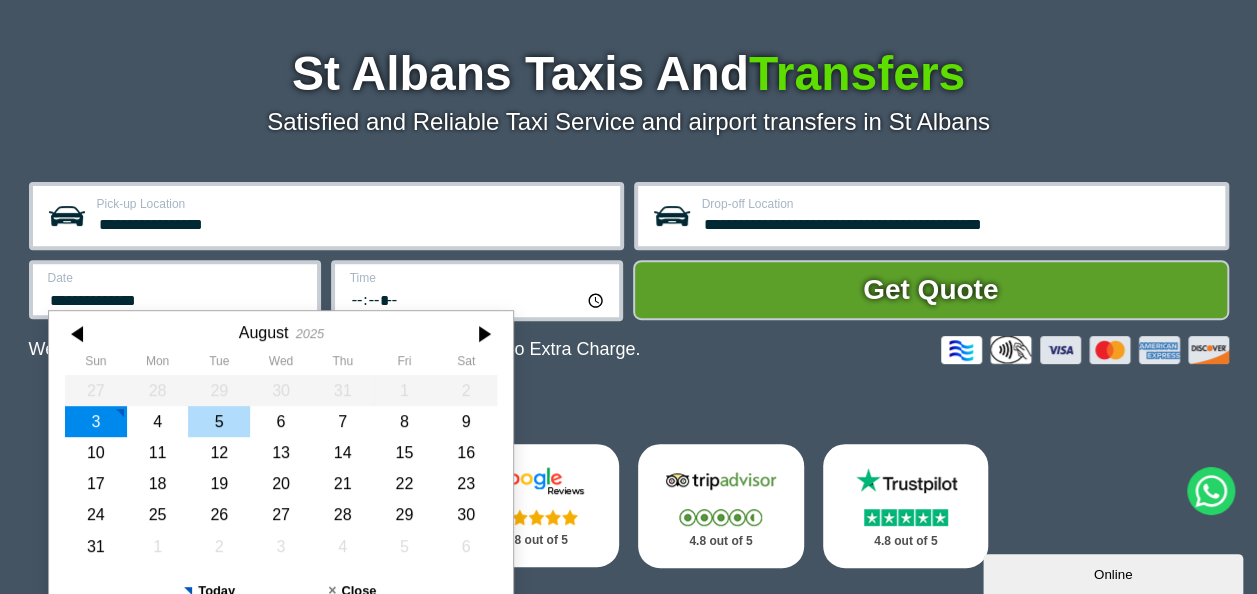 click on "5" at bounding box center (219, 421) 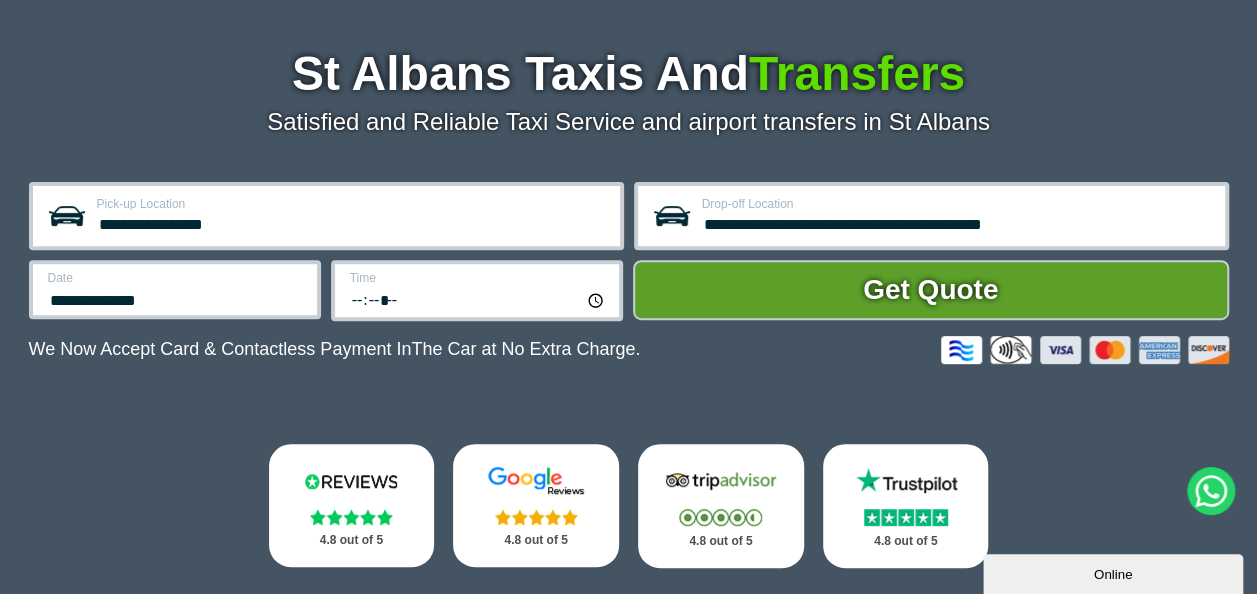 click on "Time
*****" at bounding box center [477, 290] 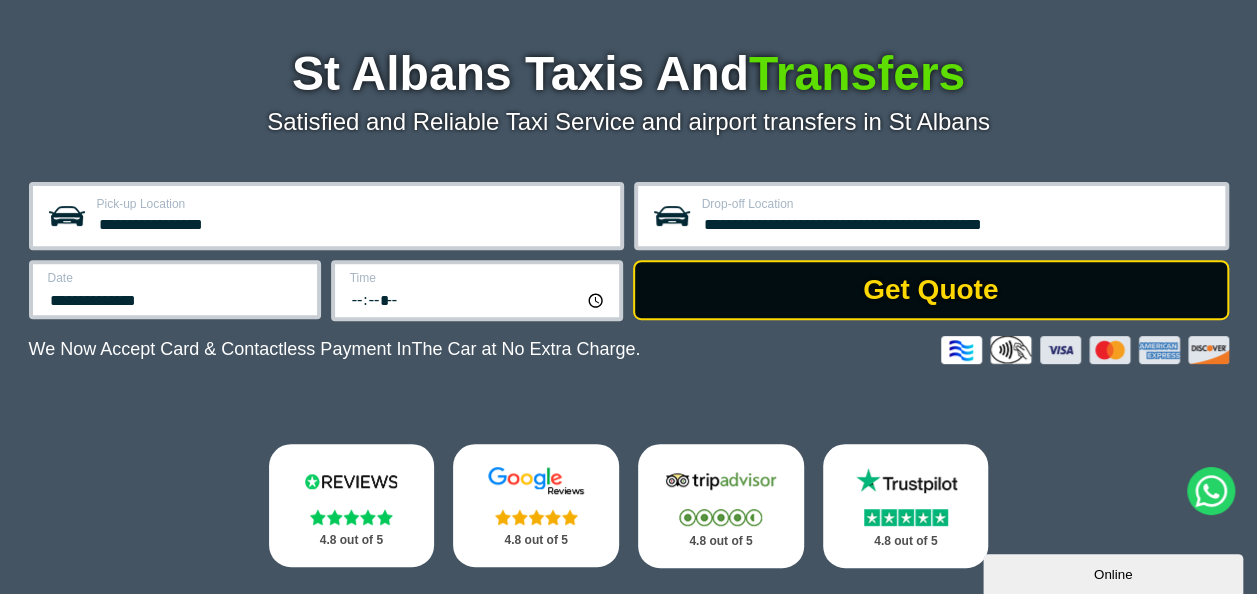 click on "Get Quote" at bounding box center (931, 290) 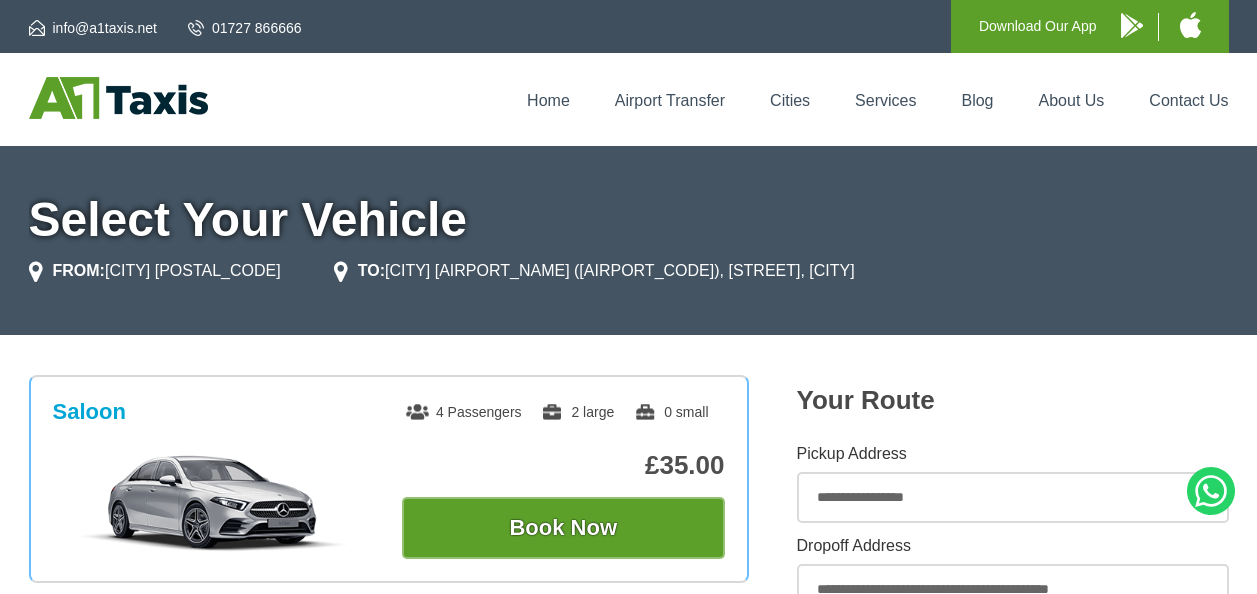 scroll, scrollTop: 0, scrollLeft: 0, axis: both 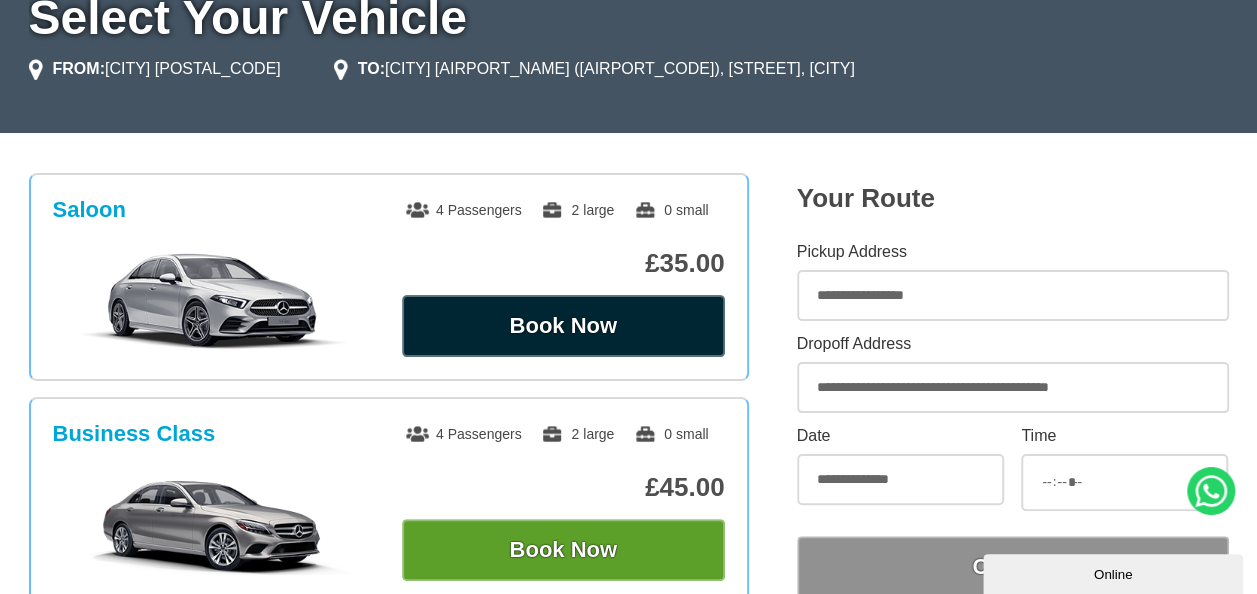 click on "Book Now" at bounding box center (563, 326) 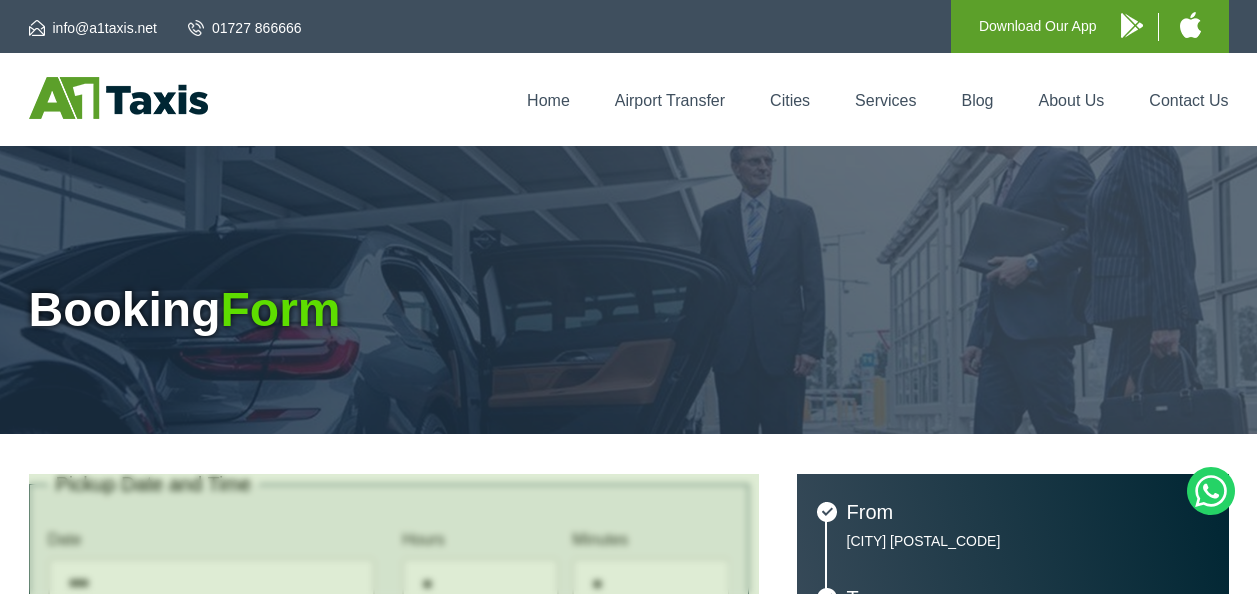 type on "**********" 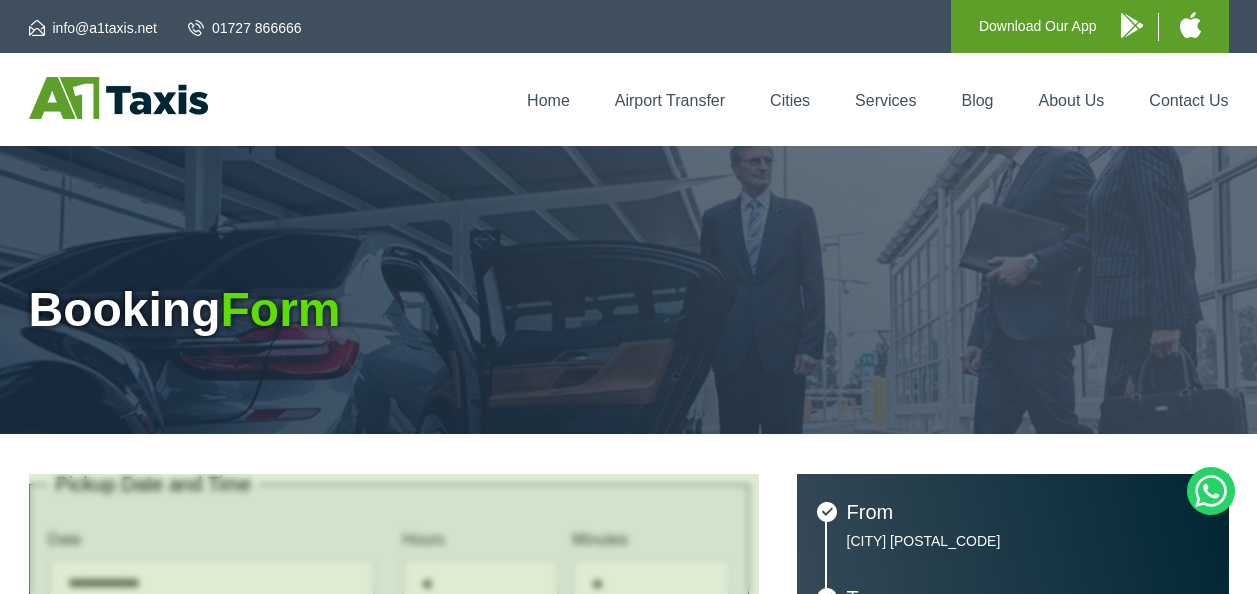 scroll, scrollTop: 0, scrollLeft: 0, axis: both 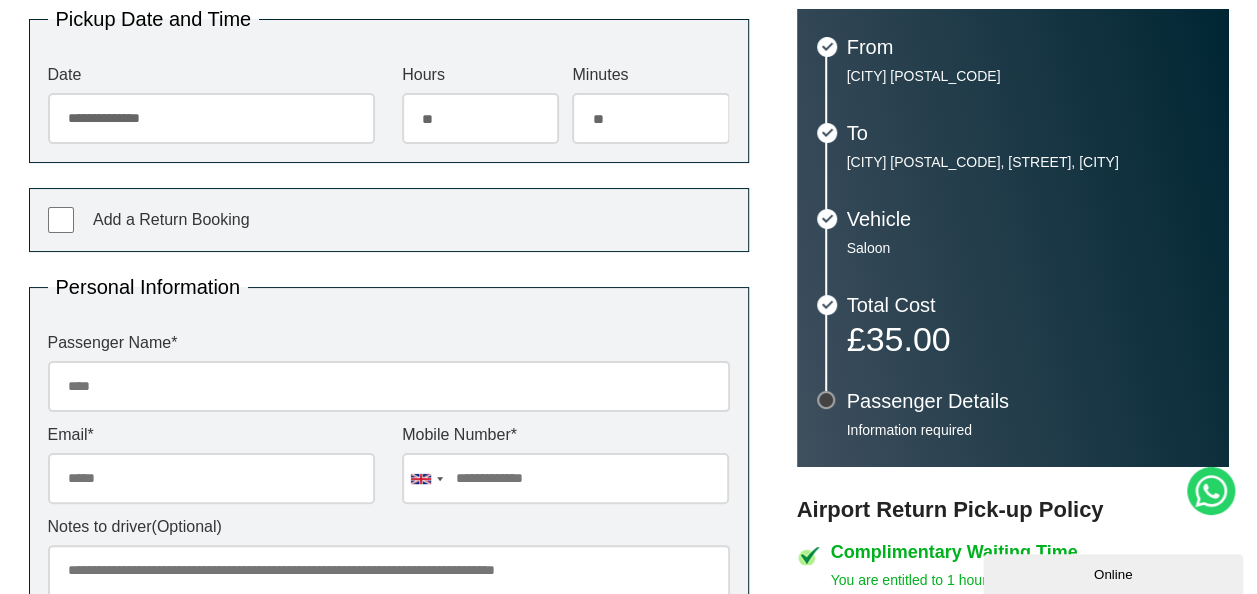 click on "Passenger Name  *" at bounding box center (389, 386) 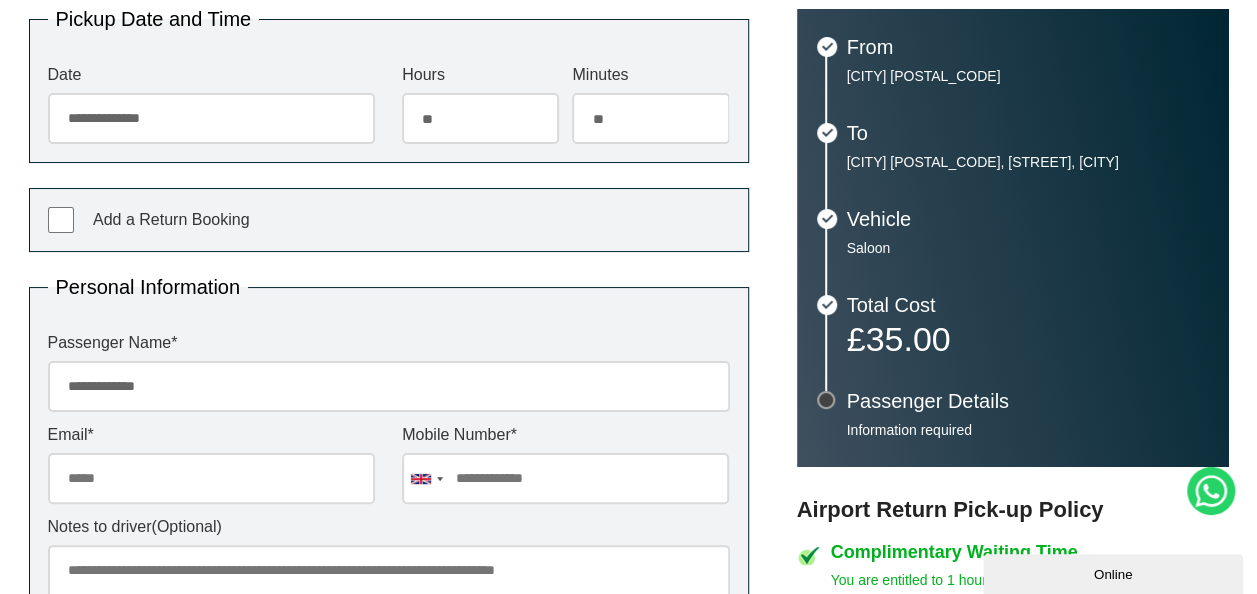 type on "**********" 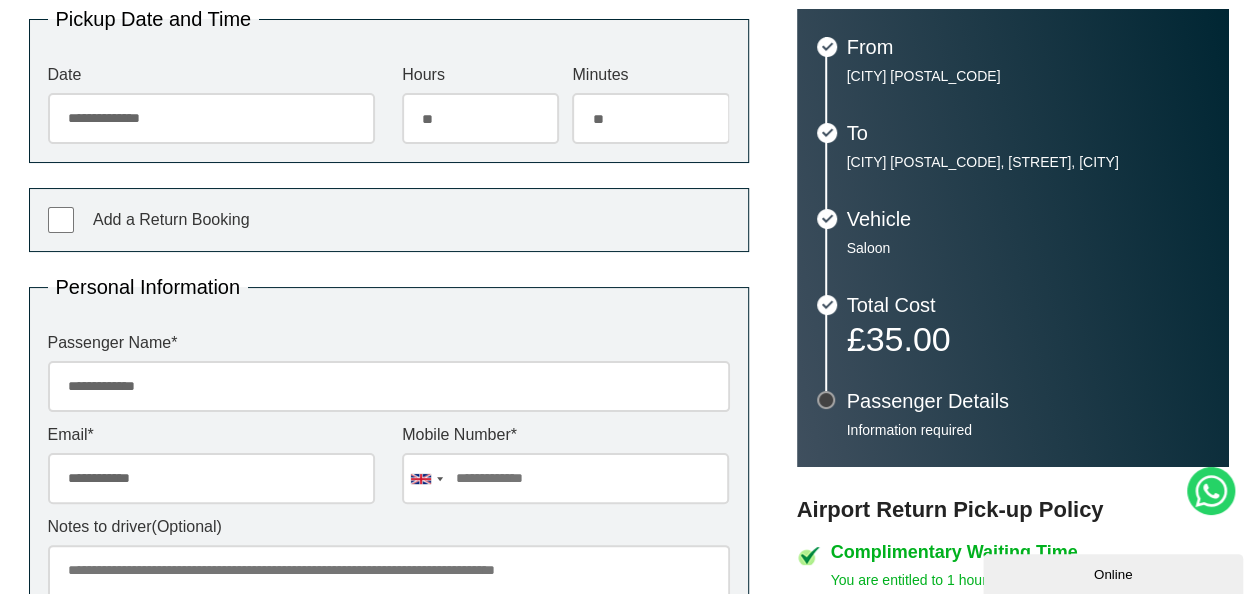 type on "**********" 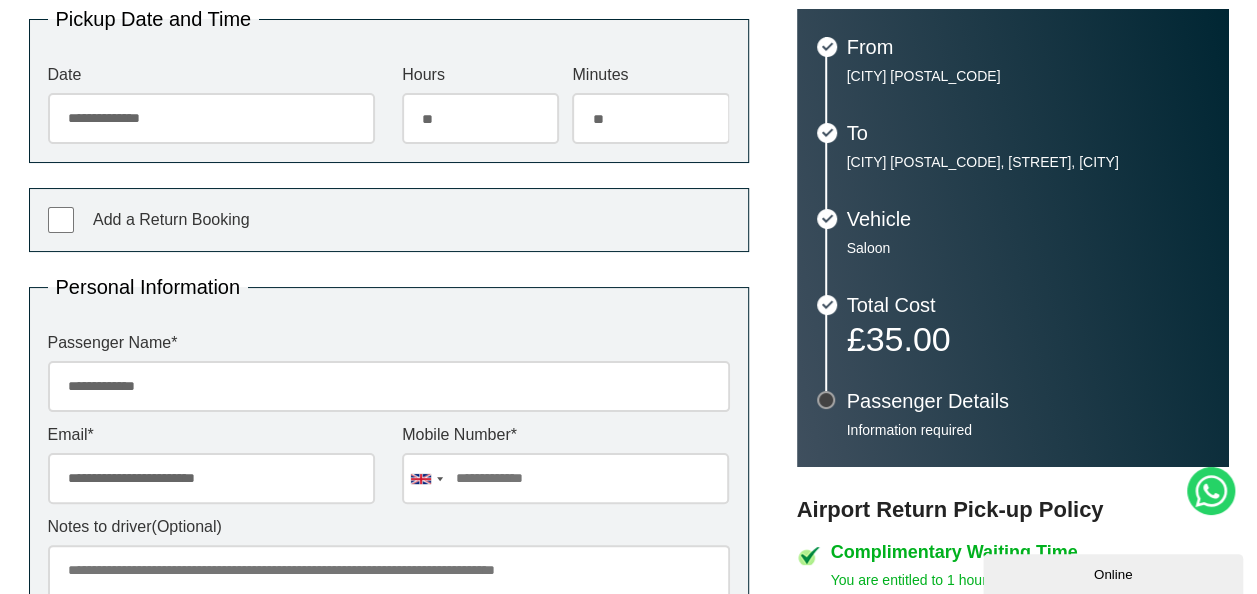 type on "**********" 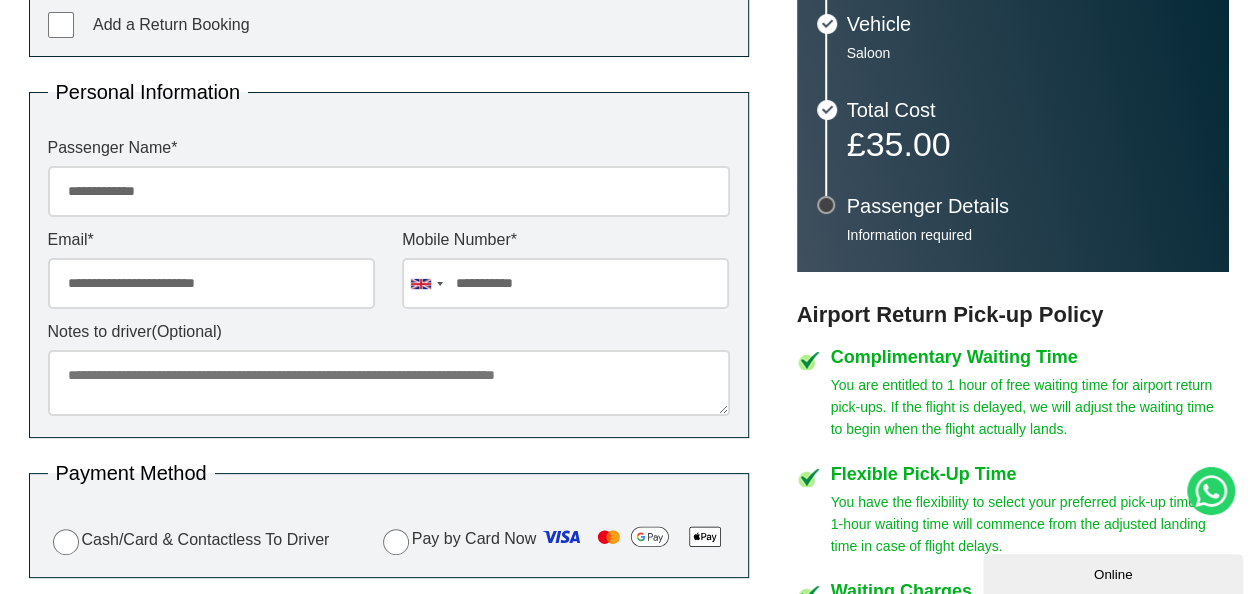 scroll, scrollTop: 754, scrollLeft: 0, axis: vertical 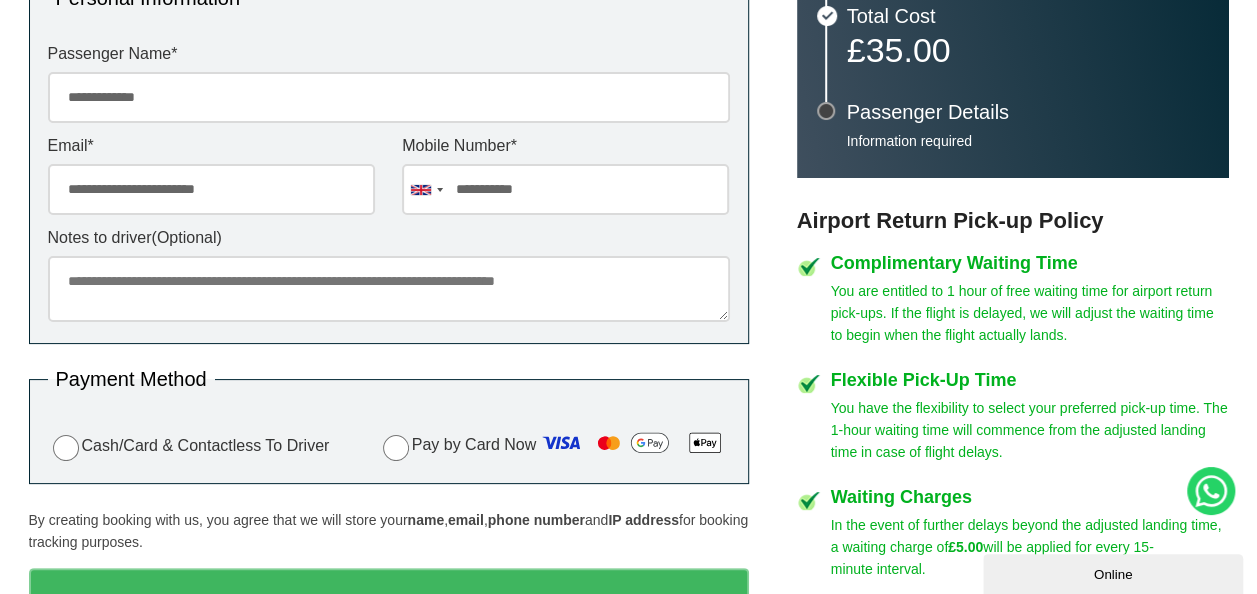 click on "Notes to driver  (Optional)" at bounding box center [389, 289] 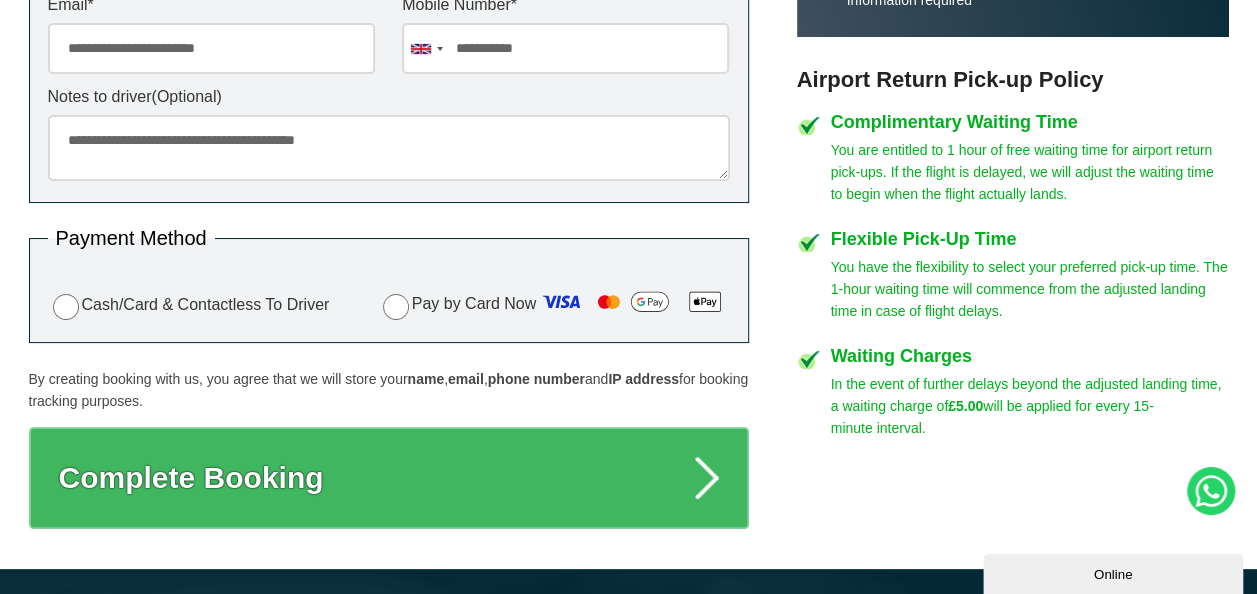 scroll, scrollTop: 939, scrollLeft: 0, axis: vertical 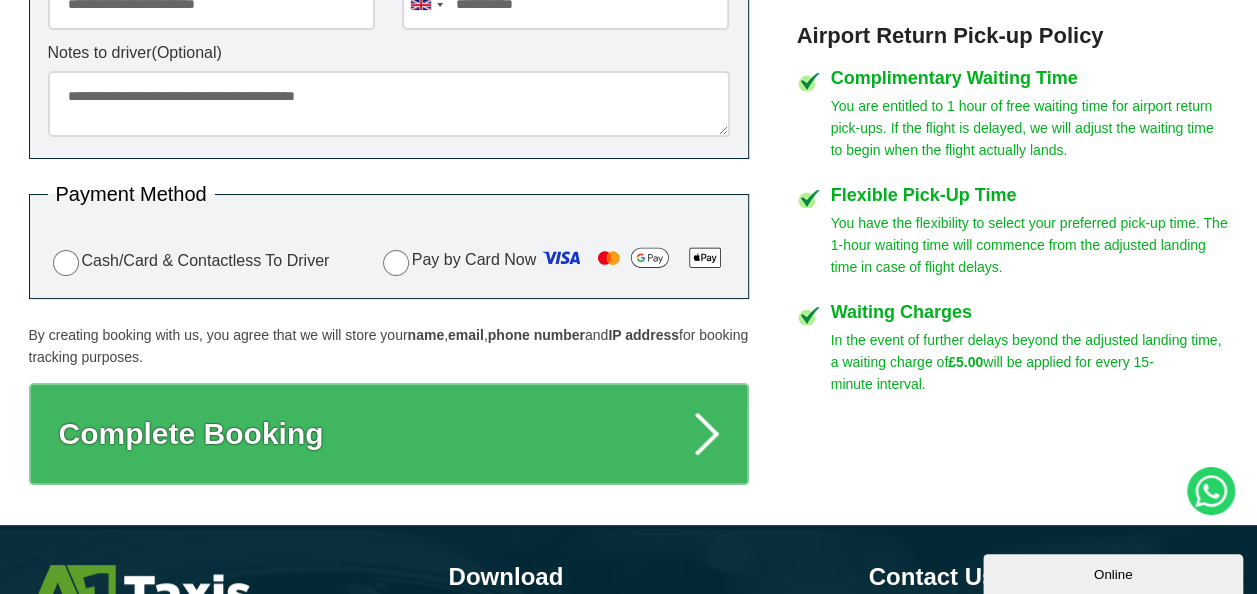 type on "**********" 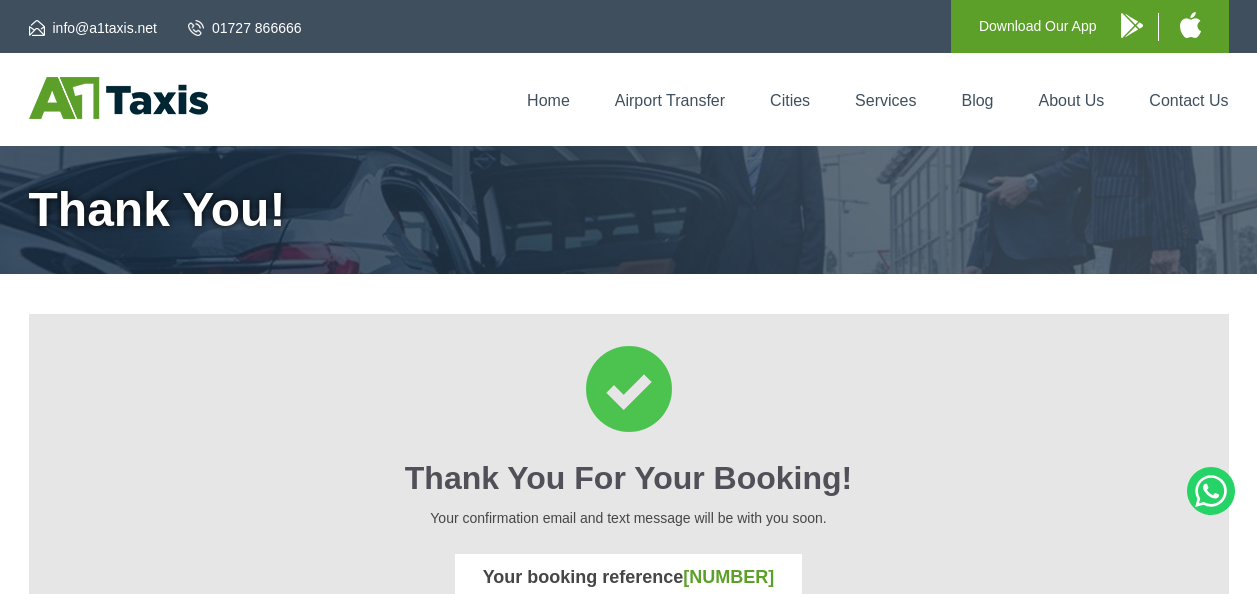 scroll, scrollTop: 0, scrollLeft: 0, axis: both 